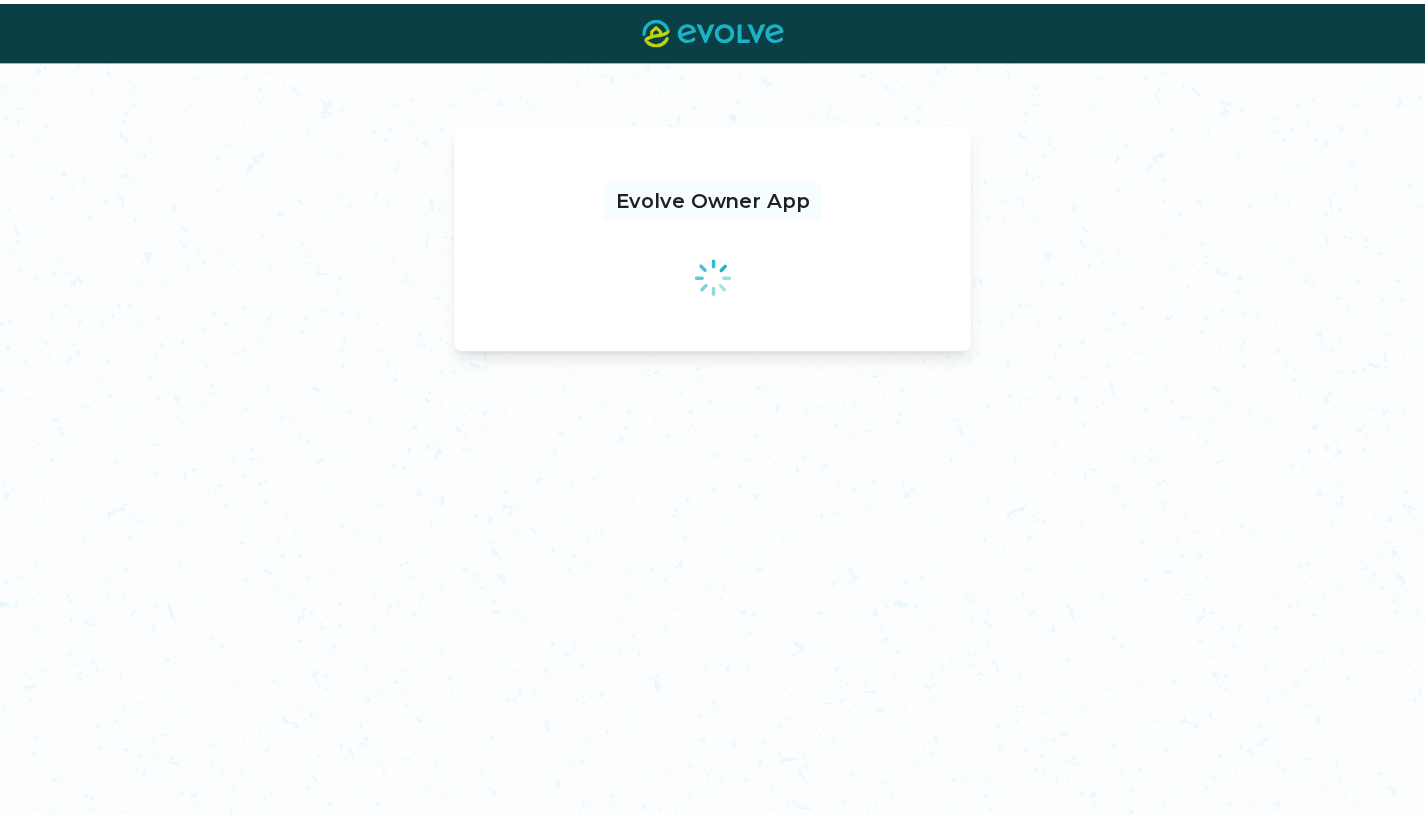 scroll, scrollTop: 0, scrollLeft: 0, axis: both 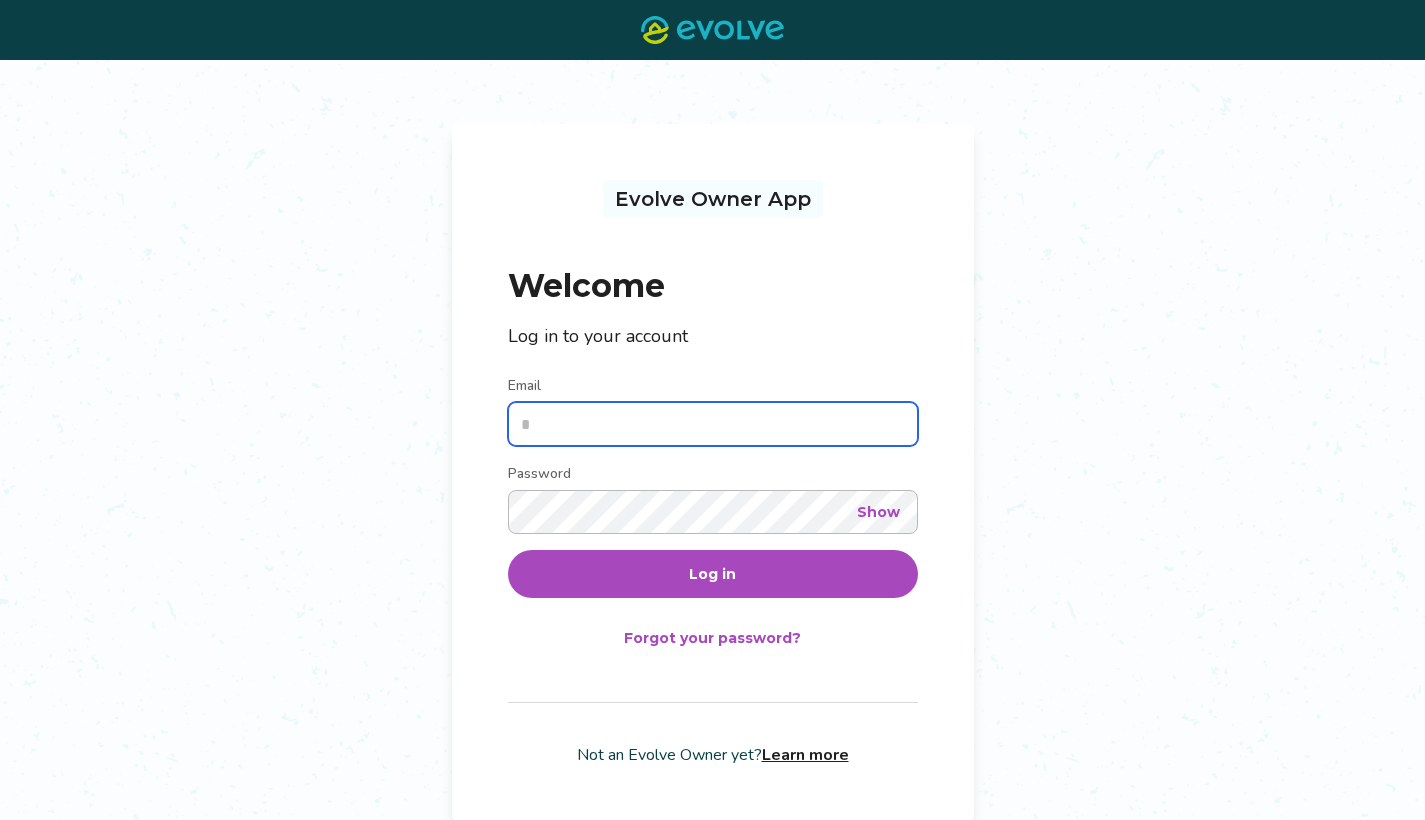 type on "**********" 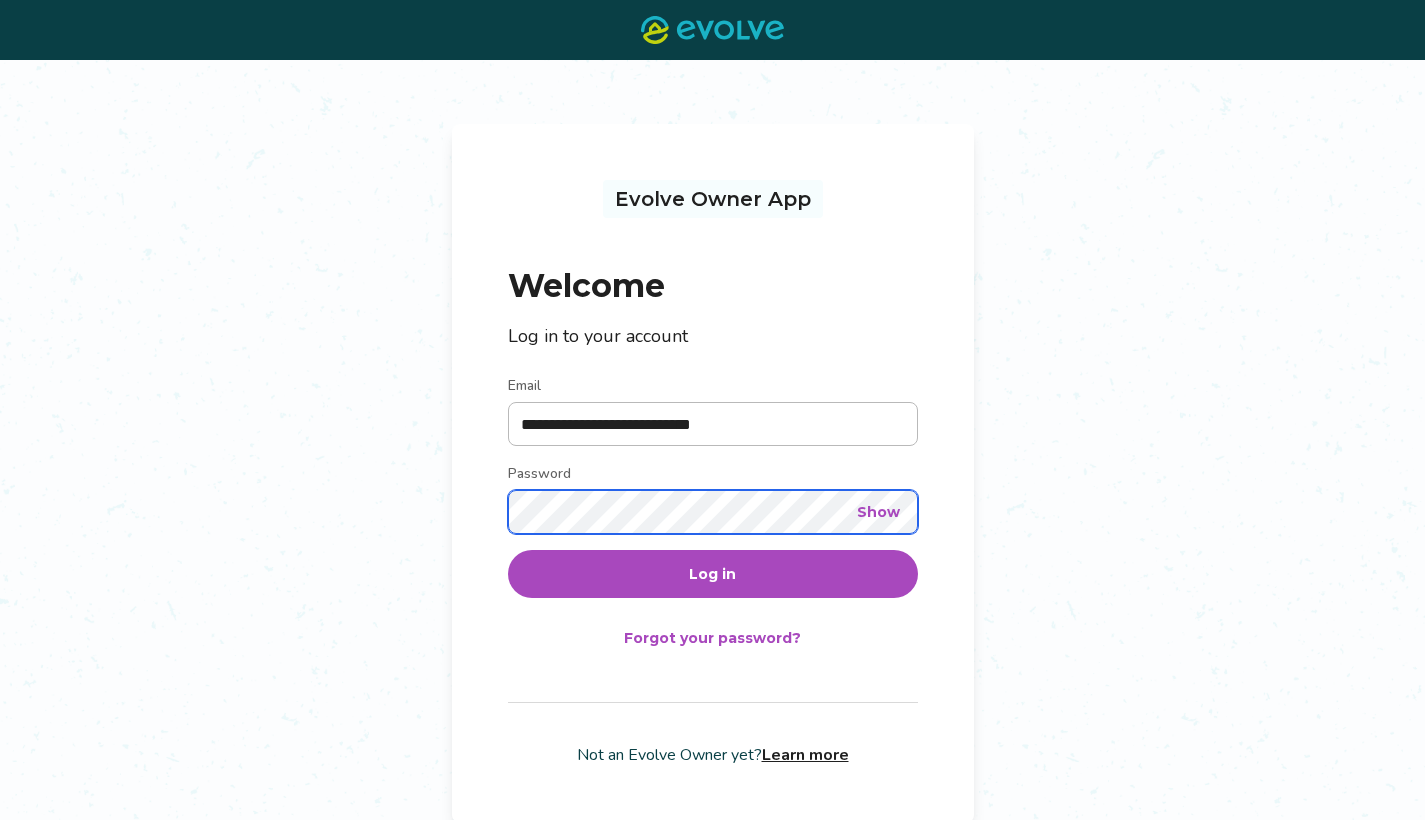 click on "Log in" at bounding box center [713, 574] 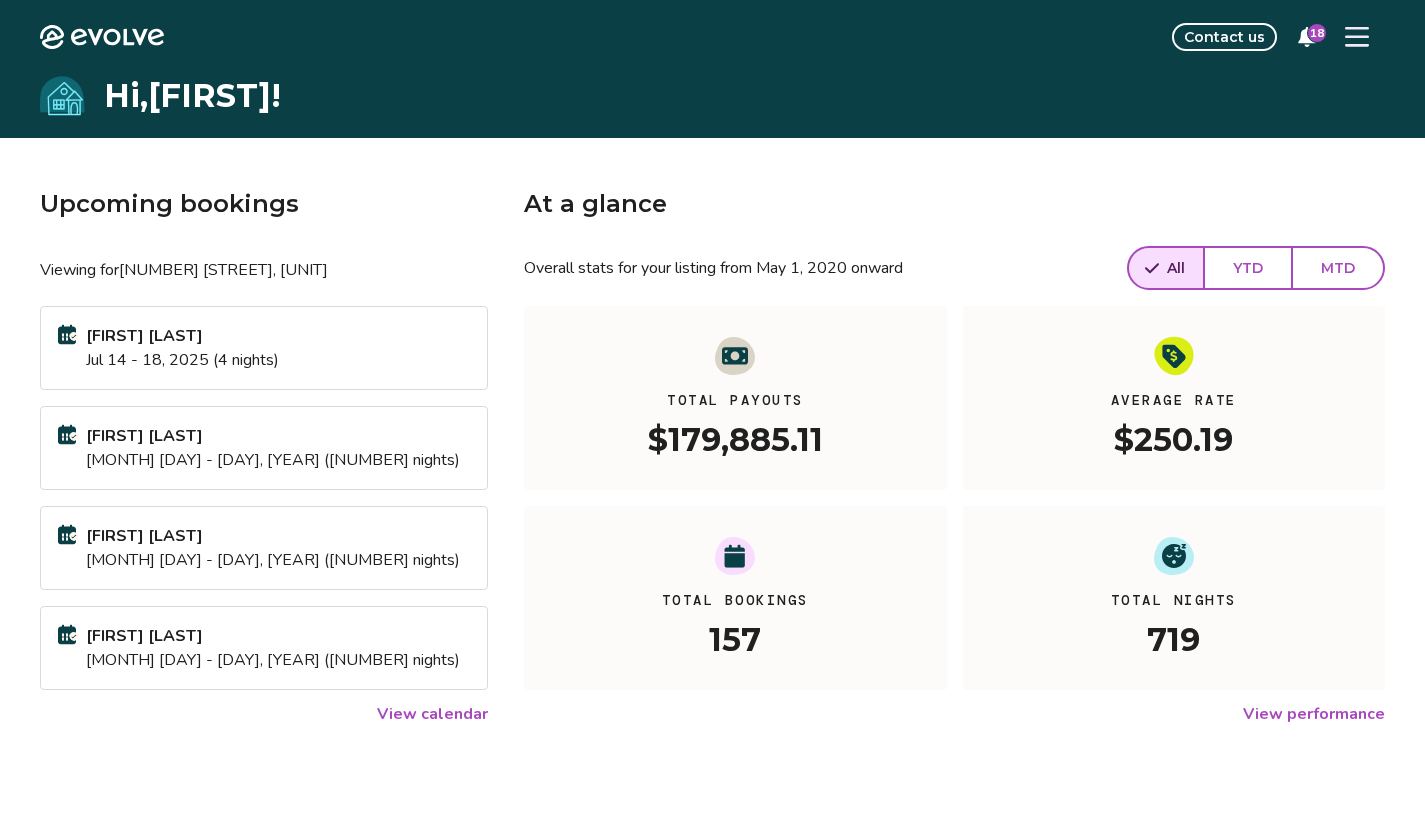 click 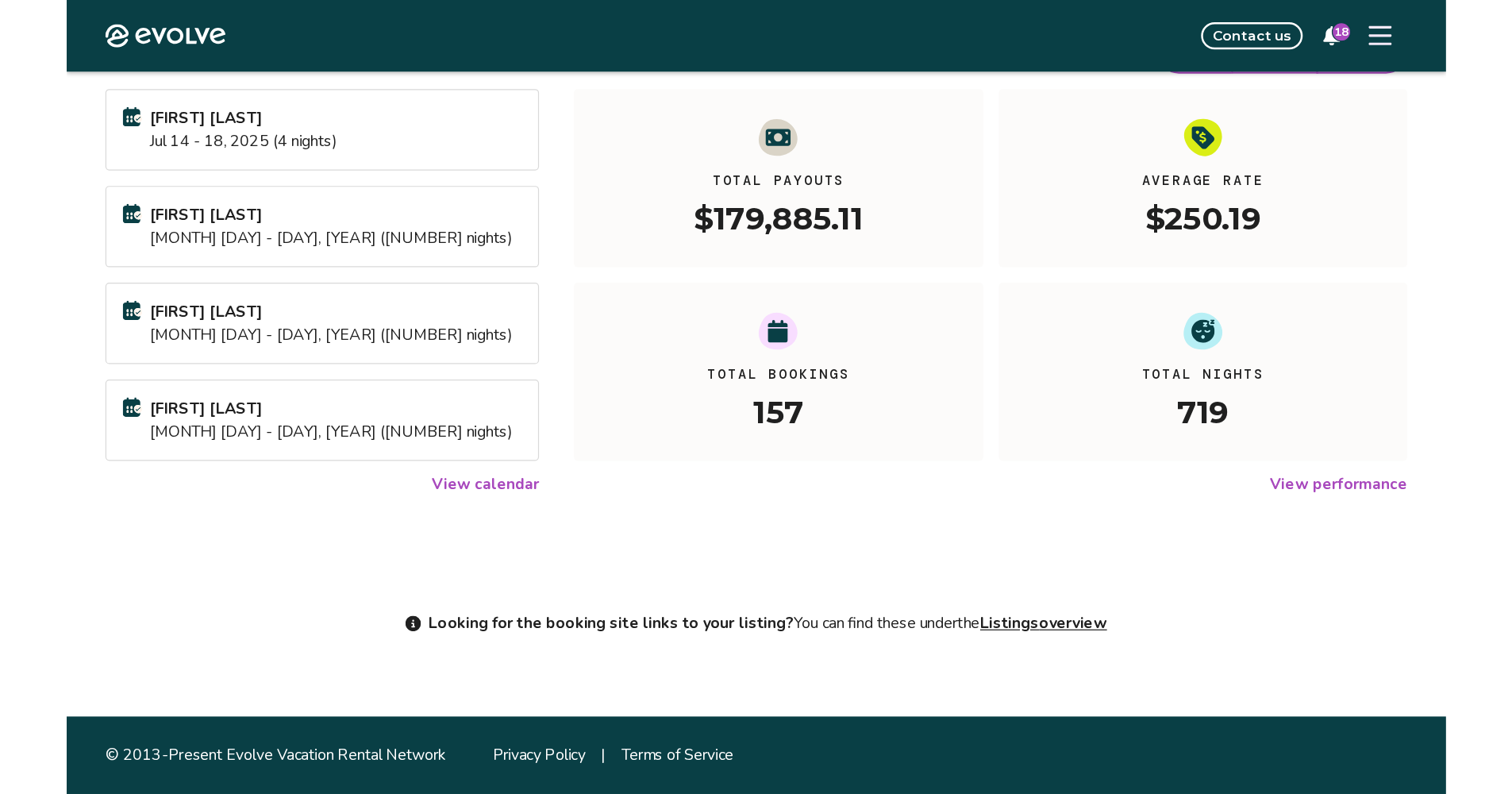 scroll, scrollTop: 0, scrollLeft: 0, axis: both 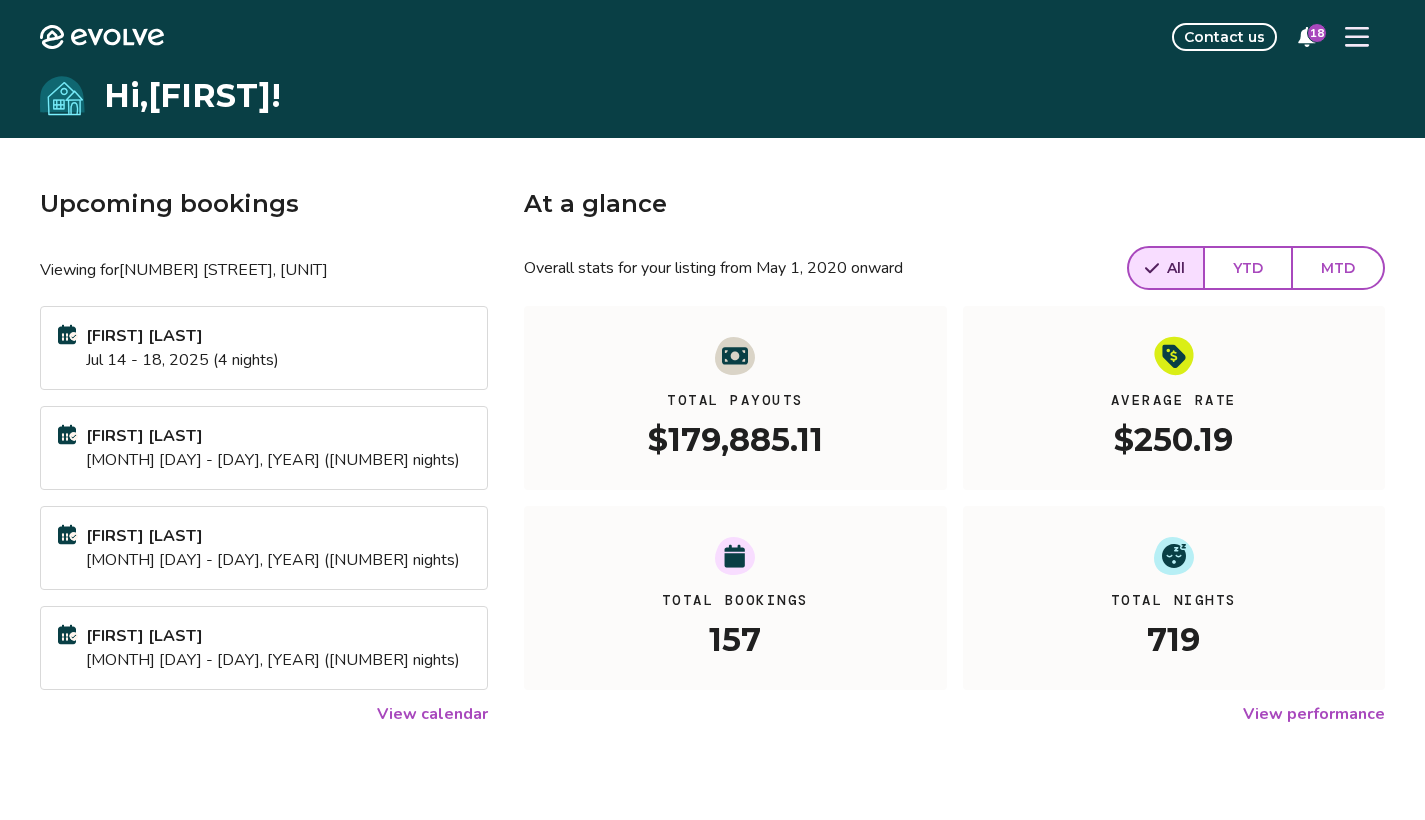 click on "At a glance" at bounding box center [954, 204] 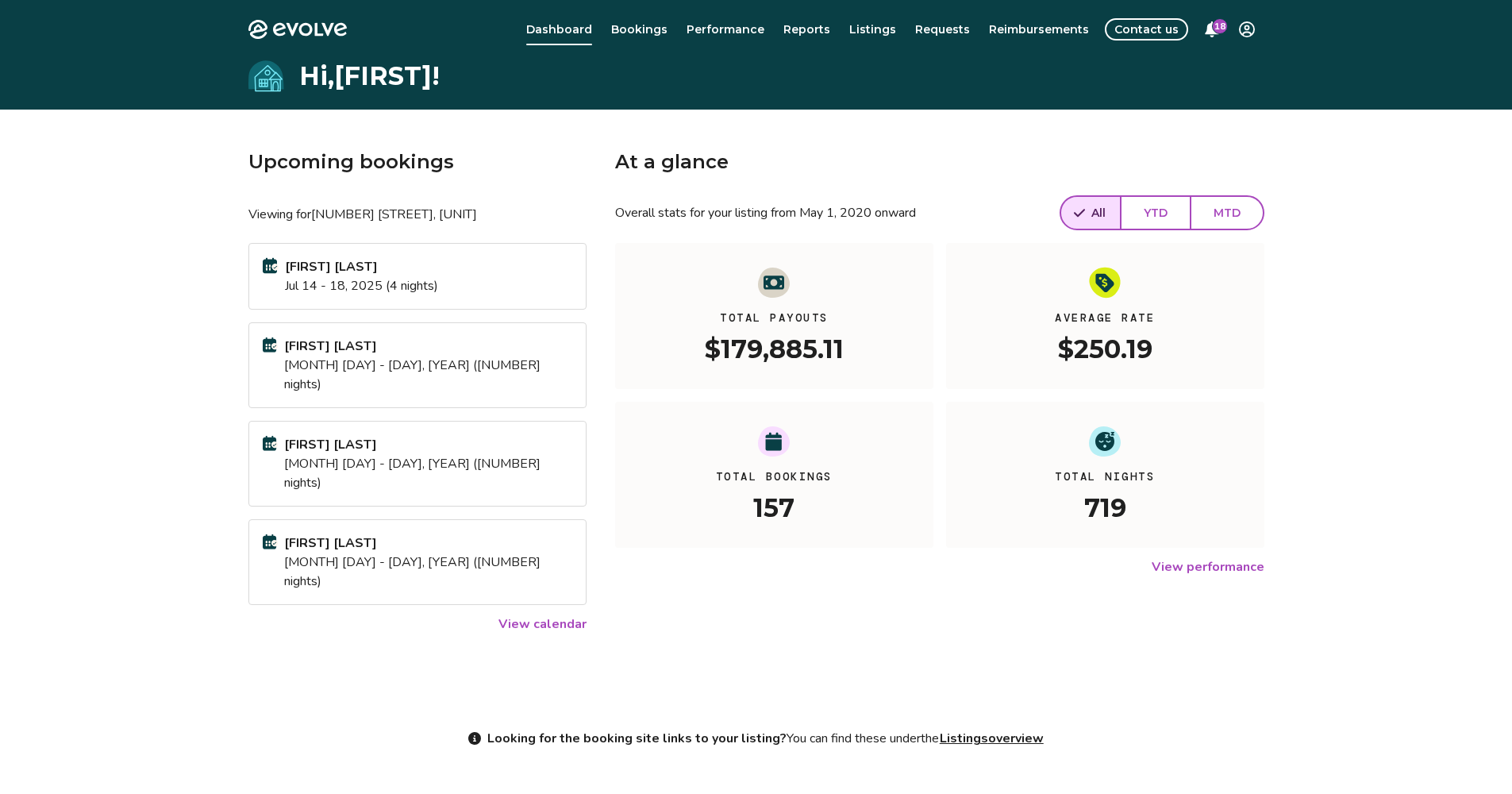 click on "Hi,  [FIRST] ! Upcoming bookings Viewing for  [ADDRESS] [FIRST] [LAST] [MONTH] [DAY] - [DAY], [YEAR] ([NUMBER] nights) [FIRST] [LAST] [MONTH] [DAY] - [DAY], [YEAR] ([NUMBER] nights) [FIRST] [LAST] [MONTH] [DAY] - [DAY], [YEAR] ([NUMBER] nights) [FIRST] [LAST] [MONTH] [DAY] - [DAY], [YEAR] ([NUMBER] nights) View calendar At a glance Overall stats for your listing from [MONTH] [DAY], [YEAR] onward All YTD MTD Total Payouts [CURRENCY][AMOUNT] Average Rate [CURRENCY][AMOUNT] Total Bookings [NUMBER] Total Nights [NUMBER] View performance Looking for the booking site links to your listing?  You can find these under  the  Listings  overview" at bounding box center [756, 435] 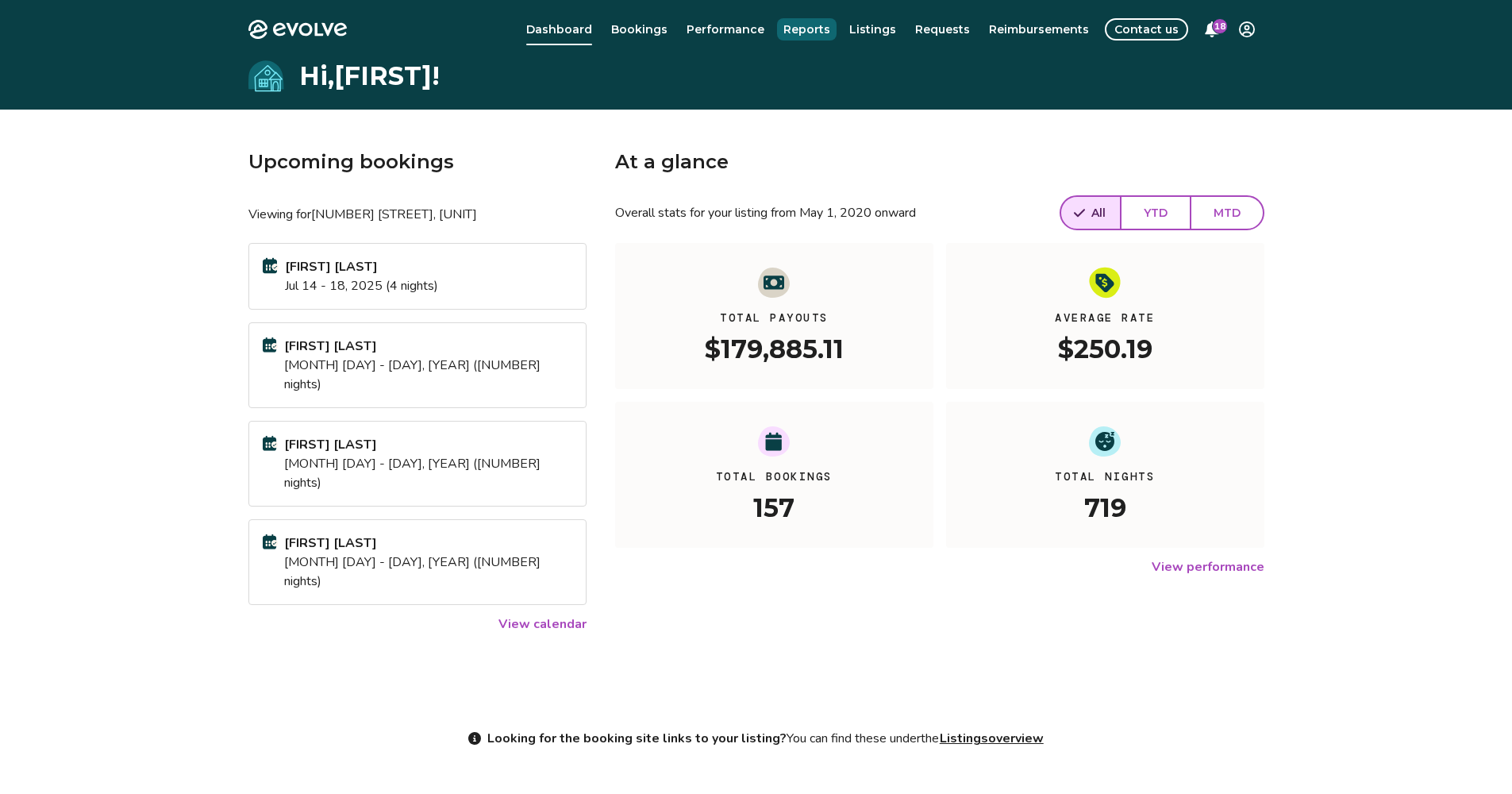click on "Reports" at bounding box center (806, 29) 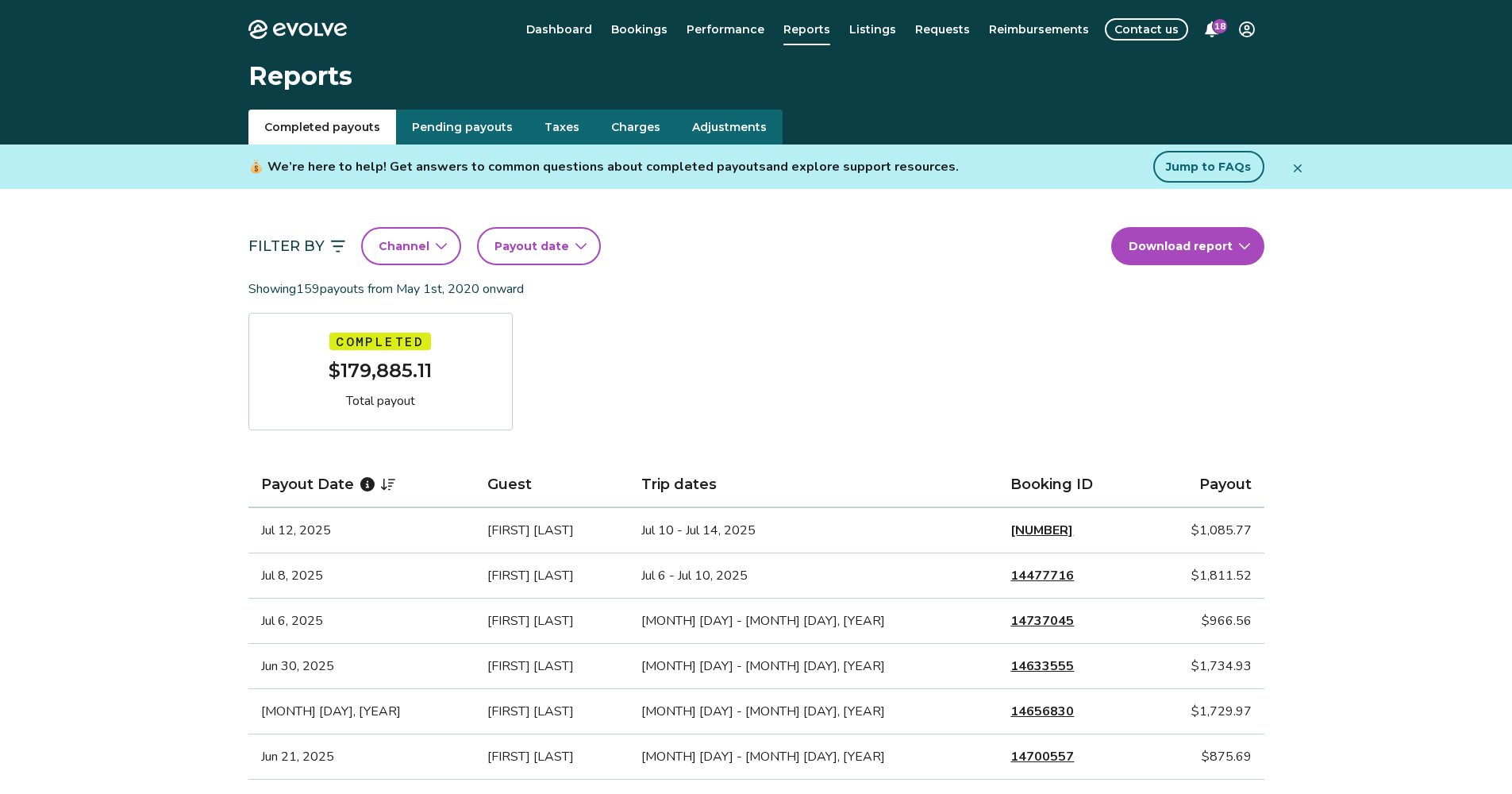 click on "Channel" at bounding box center (404, 246) 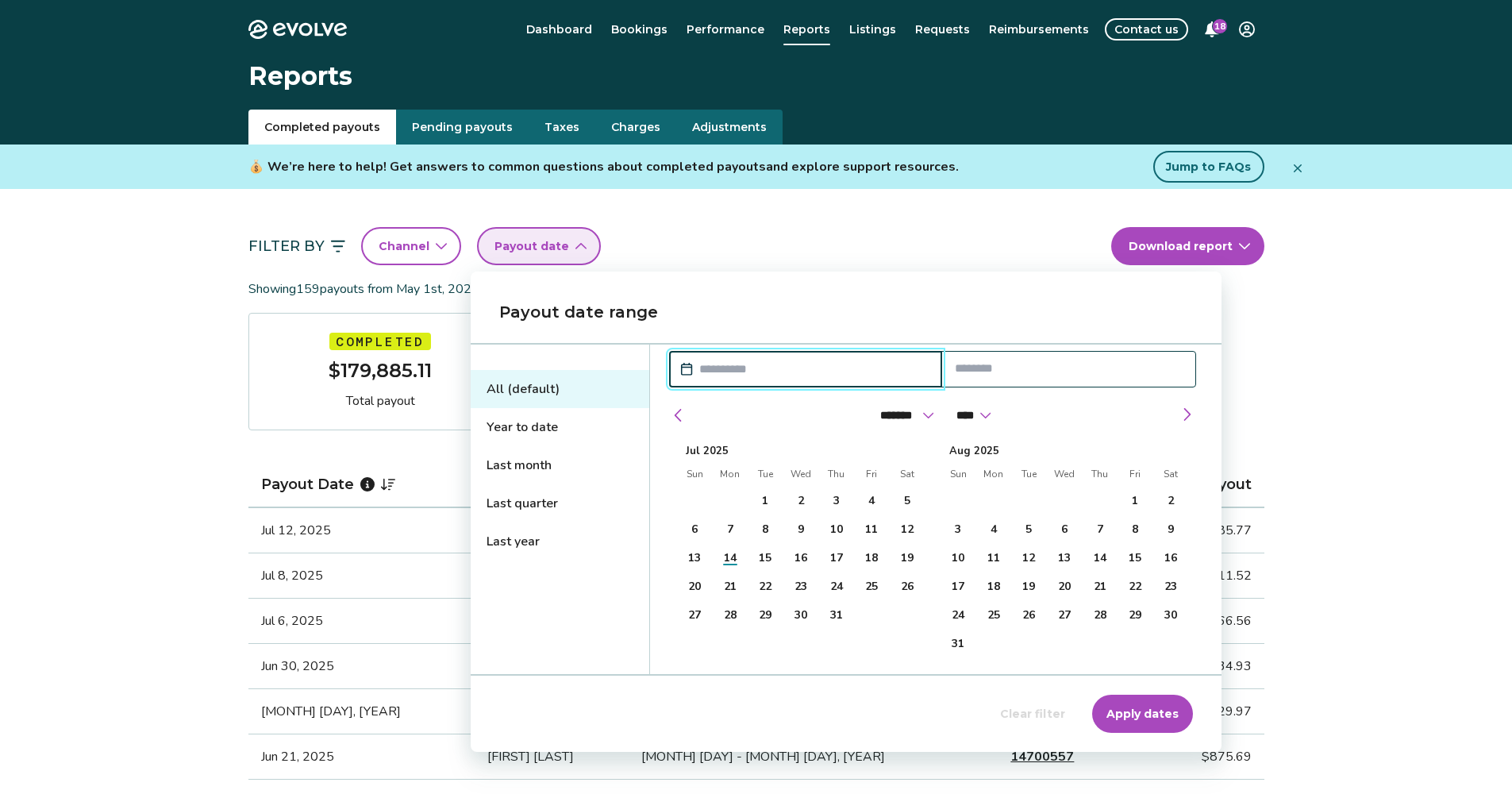 click on "Last year" at bounding box center (560, 542) 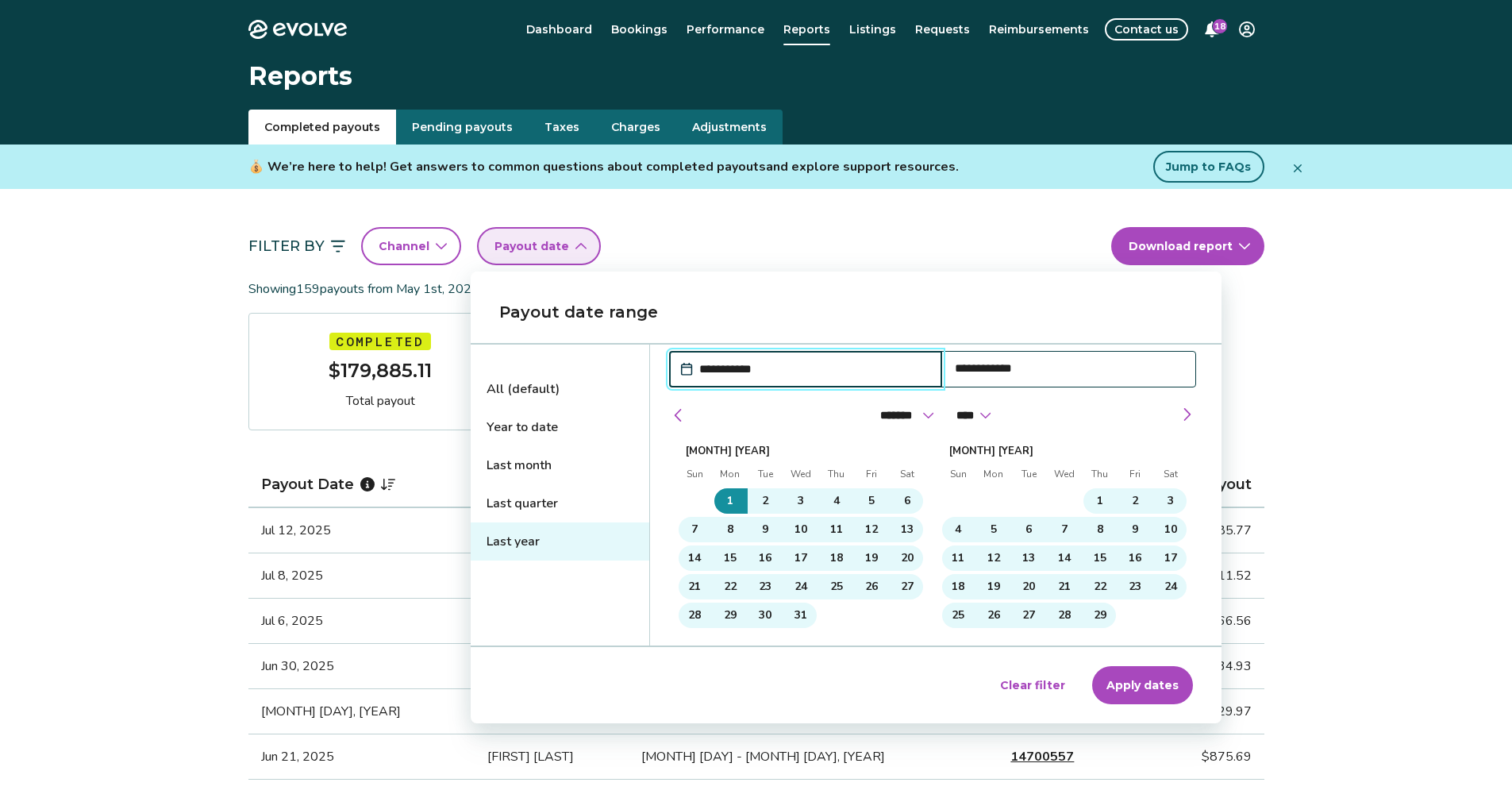 click on "Showing  [NUMBER]  payouts   from [MONTH] [DAY], [YEAR] onward" at bounding box center (756, 289) 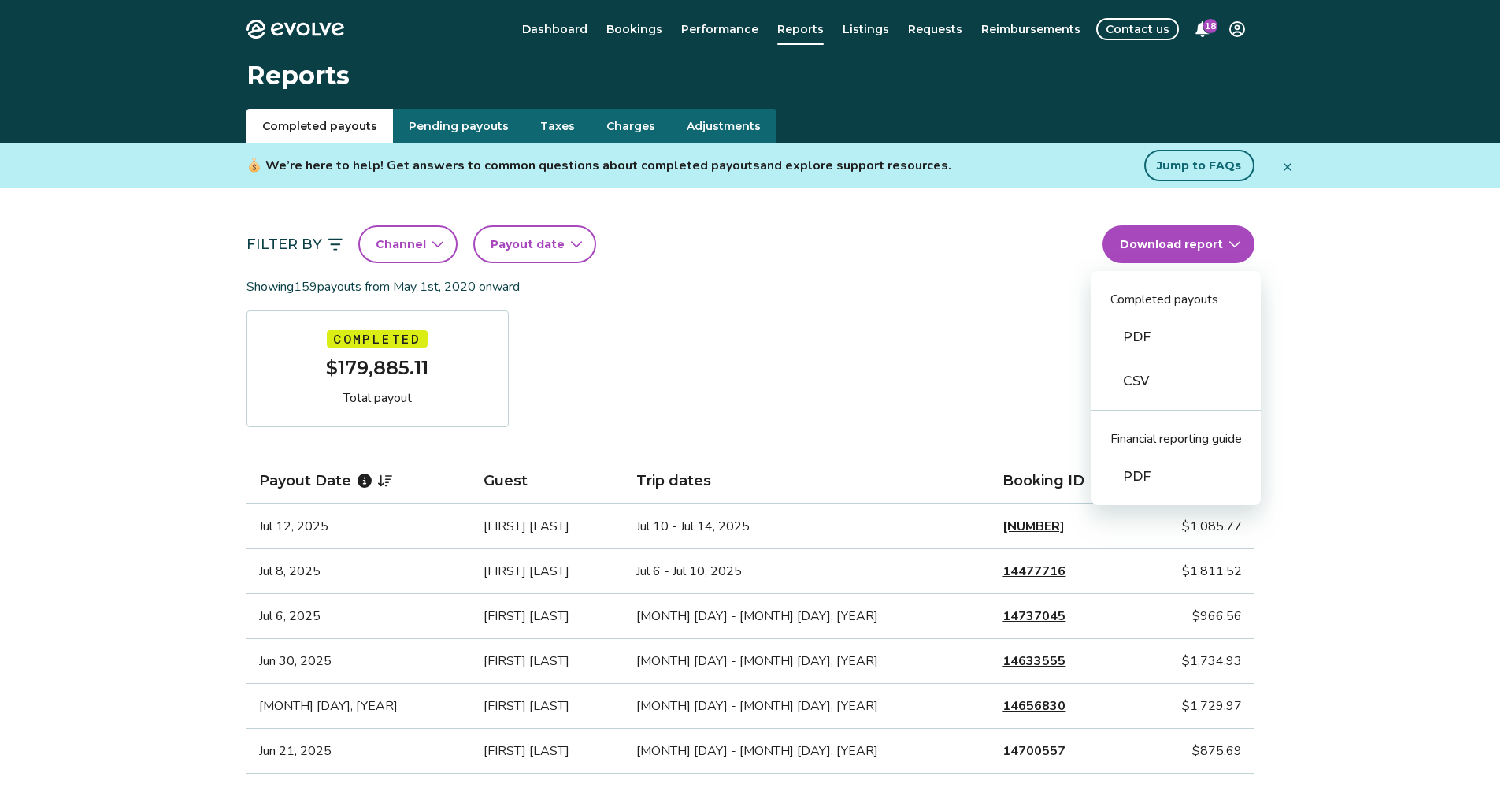 click on "Evolve Dashboard Bookings Performance Reports Listings Requests Reimbursements Contact us [NUMBER] Reports Completed payouts Pending payouts Taxes Charges Adjustments 💰 We’re here to help! Get answers to common questions about   completed payouts  and explore support resources. Jump to FAQs Filter By  Channel Payout date Download   report Completed payouts PDF CSV Financial reporting guide PDF Showing  [NUMBER]  payouts   from [MONTH] [DAY], [YEAR] onward Completed [CURRENCY][AMOUNT] Total payout Payout Date Guest Trip dates Booking ID Payout [MONTH] [DAY], [YEAR] [FIRST] [LAST] [MONTH] [DAY] - [MONTH] [DAY], [YEAR] [NUMBER] [CURRENCY][AMOUNT] [MONTH] [DAY], [YEAR] [FIRST] [LAST] [MONTH] [DAY] - [MONTH] [DAY], [YEAR] [NUMBER] [CURRENCY][AMOUNT] [MONTH] [DAY], [YEAR] [FIRST] [LAST] [MONTH] [DAY] - [MONTH] [DAY], [YEAR] [NUMBER] [CURRENCY][AMOUNT] [MONTH] [DAY], [YEAR] [FIRST] [LAST] [MONTH] [DAY] - [MONTH] [DAY], [YEAR] [NUMBER] [CURRENCY][AMOUNT] [MONTH] [DAY], [YEAR] [FIRST] [LAST] [MONTH] [DAY] - [MONTH] [DAY], [YEAR] [NUMBER] [CURRENCY][AMOUNT] [MONTH] [DAY], [YEAR] [FIRST] [LAST]" at bounding box center (756, 1022) 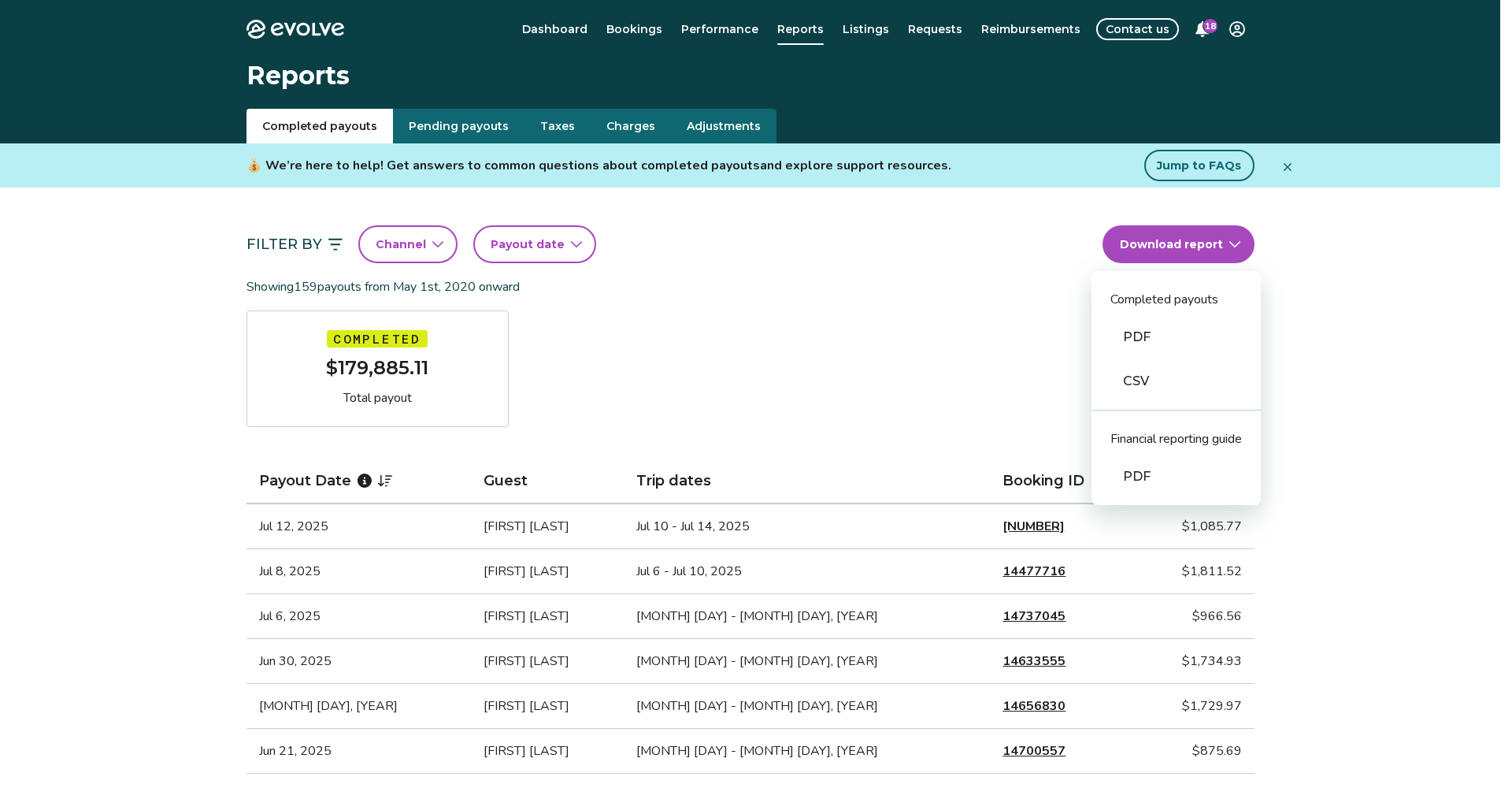 click on "CSV" at bounding box center (1176, 381) 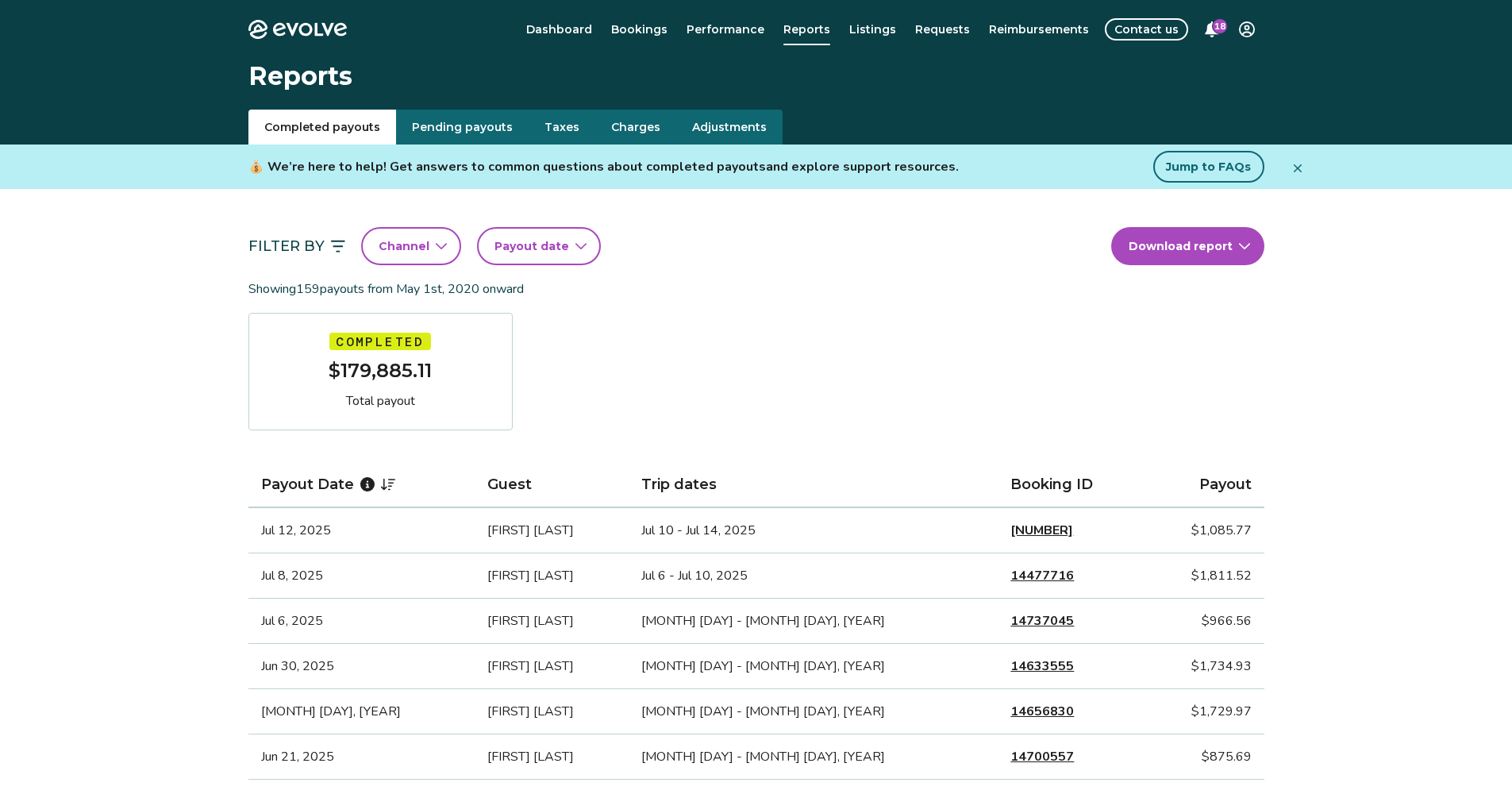 click on "Payout date" at bounding box center [539, 246] 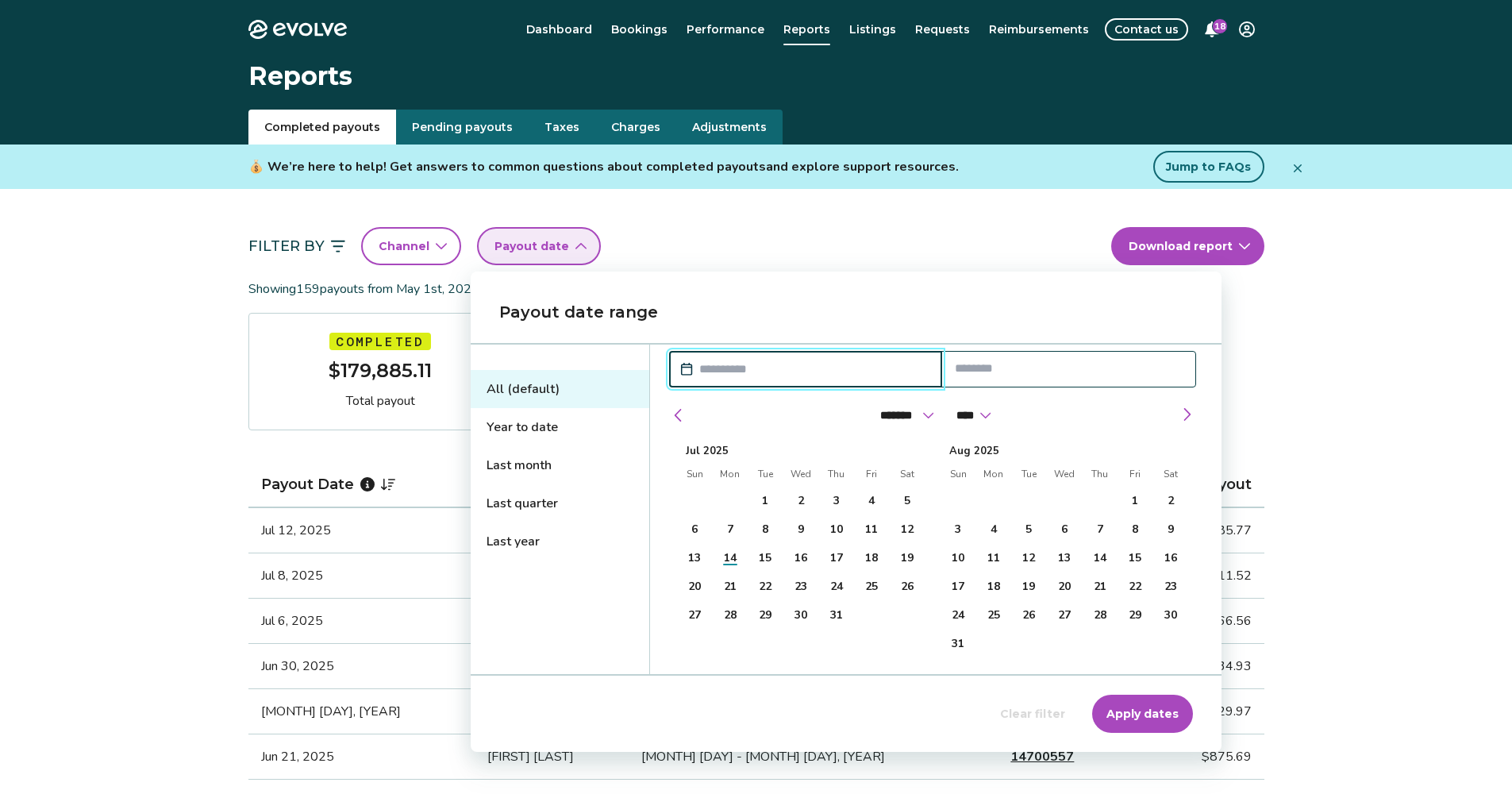 click on "Last year" at bounding box center (560, 542) 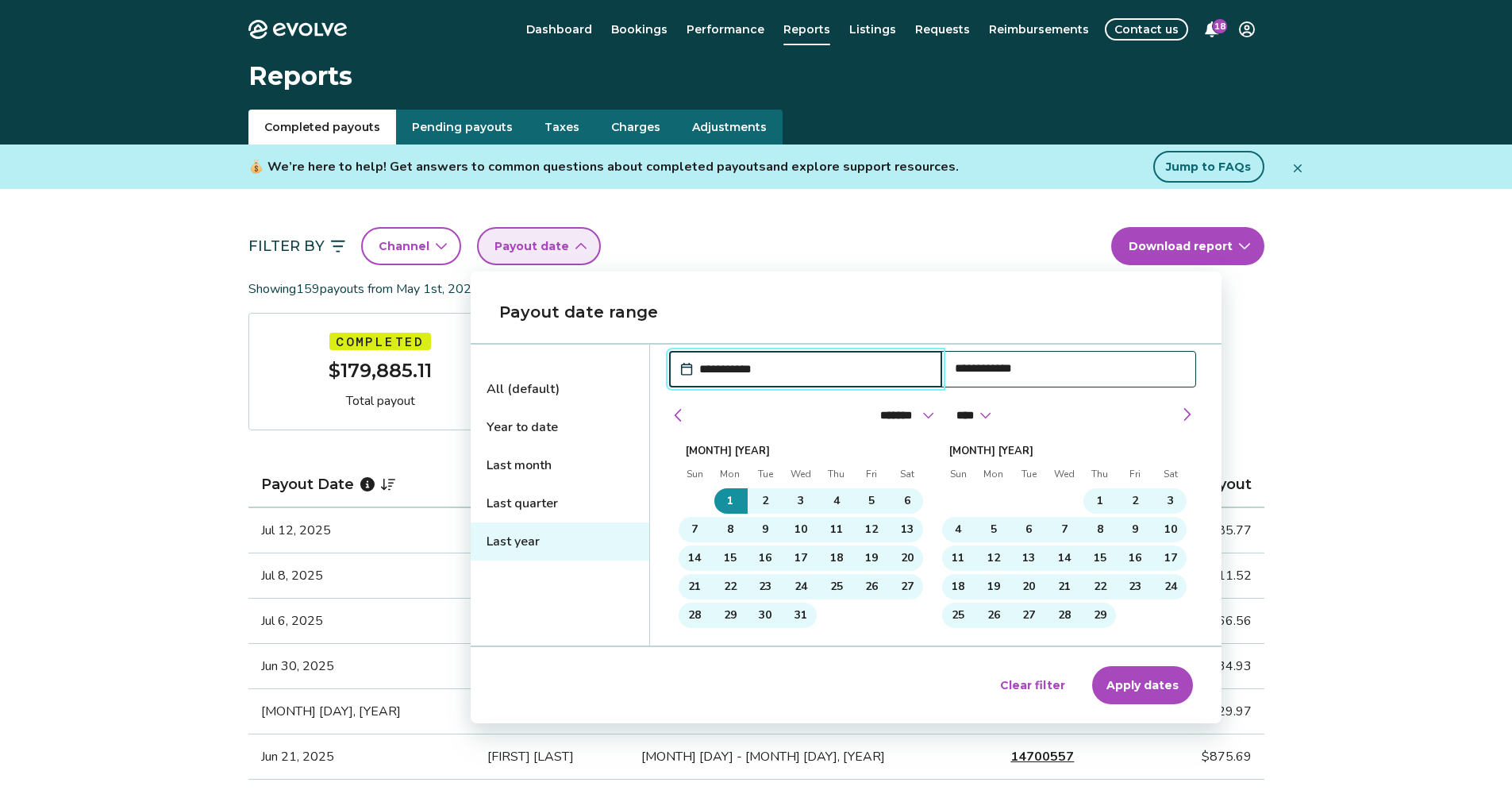 click on "Apply dates" at bounding box center (1142, 685) 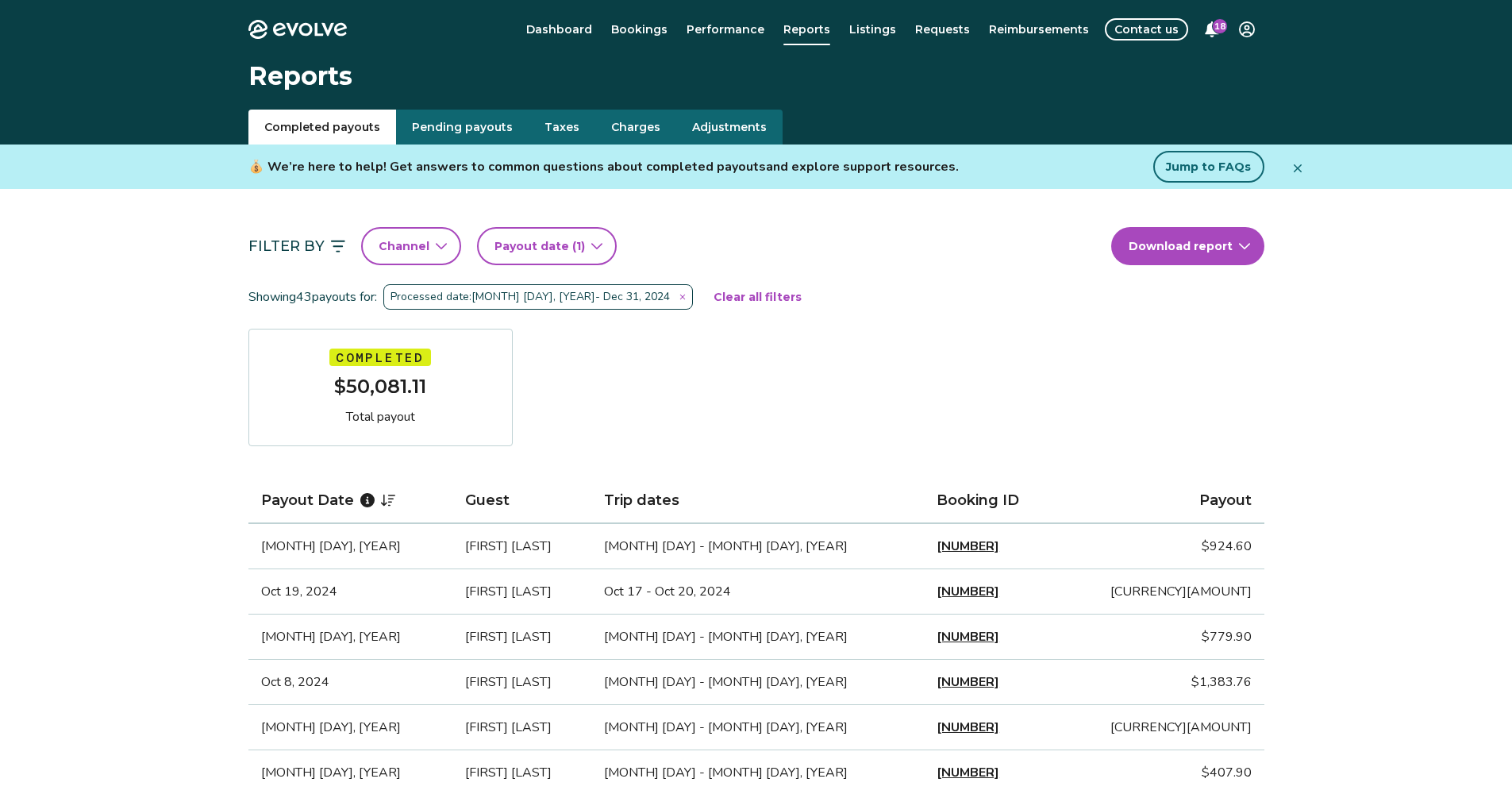 click on "Evolve Dashboard Bookings Performance Reports Listings Requests Reimbursements Contact us [NUMBER] Reports Completed payouts Pending payouts Taxes Charges Adjustments 💰 We’re here to help! Get answers to common questions about   completed payouts  and explore support resources. Jump to FAQs Filter By  Channel Payout date ([NUMBER]) Download   report Showing  [NUMBER]  payouts   for: Processed date:  [MONTH] [DAY], [YEAR]  -   [MONTH] [DAY], [YEAR] Clear all filters Completed [CURRENCY][AMOUNT] Total payout Payout Date Guest Trip dates Booking ID Payout [MONTH] [DAY], [YEAR] [FIRST] [LAST] [MONTH] [DAY] - [MONTH] [DAY], [YEAR] [NUMBER] [CURRENCY][AMOUNT] [MONTH] [DAY], [YEAR] [FIRST] [LAST] [MONTH] [DAY] - [MONTH] [DAY], [YEAR] [NUMBER] [CURRENCY][AMOUNT] [MONTH] [DAY], [YEAR] [FIRST] [LAST] [MONTH] [DAY] - [MONTH] [DAY], [YEAR] [NUMBER] [CURRENCY][AMOUNT] [MONTH] [DAY], [YEAR] [FIRST] [LAST] [MONTH] [DAY] - [MONTH] [DAY], [YEAR] [NUMBER] [CURRENCY][AMOUNT] [MONTH] [DAY], [YEAR] [FIRST] [LAST] [MONTH] [DAY] - [MONTH] [DAY], [YEAR] [NUMBER] [CURRENCY][AMOUNT] [MONTH] [DAY], [YEAR] [FIRST] [LAST] [MONTH] [DAY] - [MONTH] [DAY], [YEAR] [NUMBER] [CURRENCY][AMOUNT] [MONTH] [DAY], [YEAR] [FIRST] [LAST] [MONTH] [DAY] - [MONTH] [DAY], [YEAR] [NUMBER] [CURRENCY][AMOUNT] [MONTH] [DAY], [YEAR] [FIRST] [LAST] [MONTH] [DAY] - [MONTH] [DAY], [YEAR] [NUMBER] [CURRENCY][AMOUNT] [MONTH] [DAY], [YEAR] [FIRST] [LAST] [NUMBER]" at bounding box center [756, 1038] 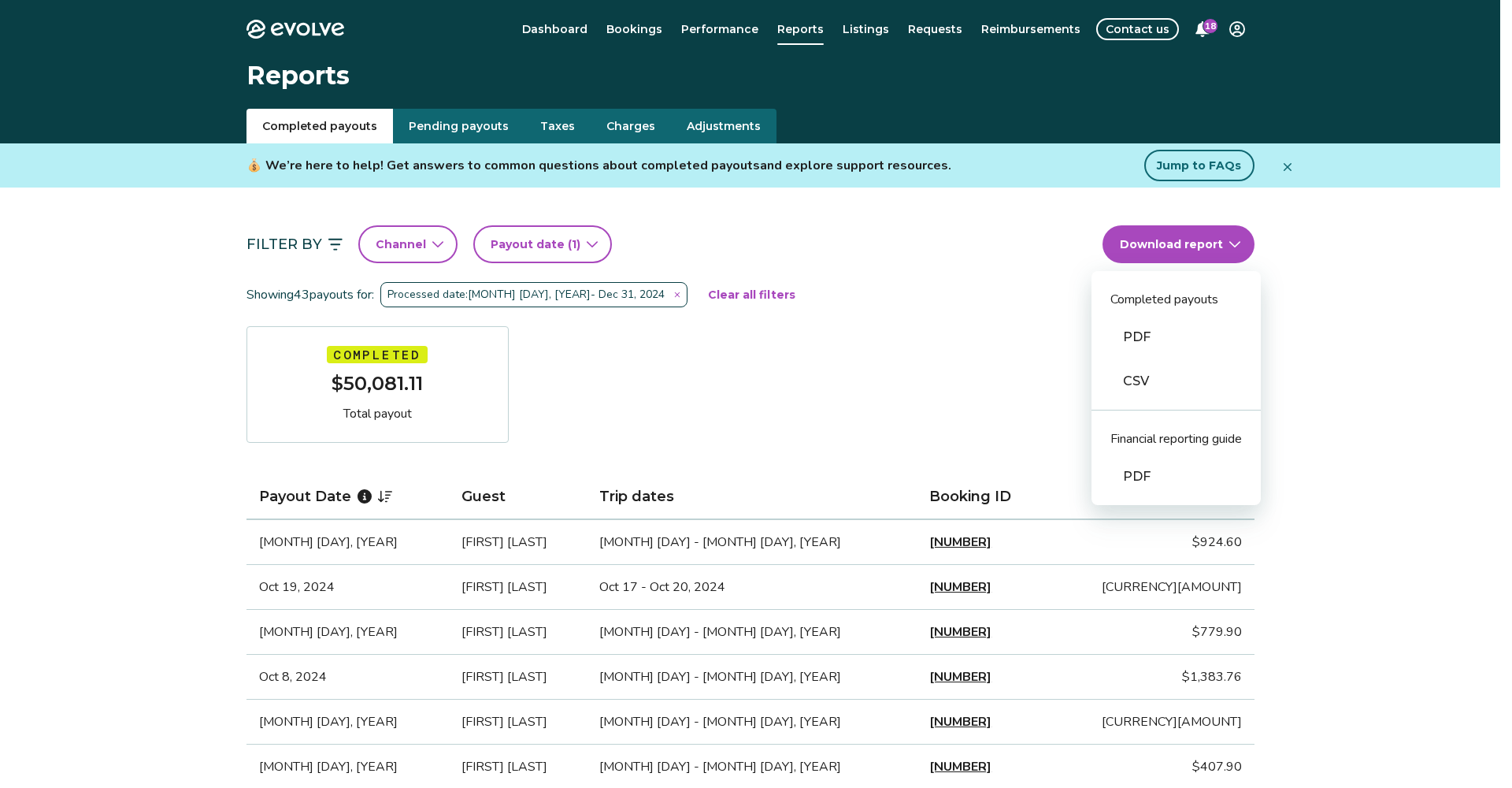 click on "CSV" at bounding box center (1176, 381) 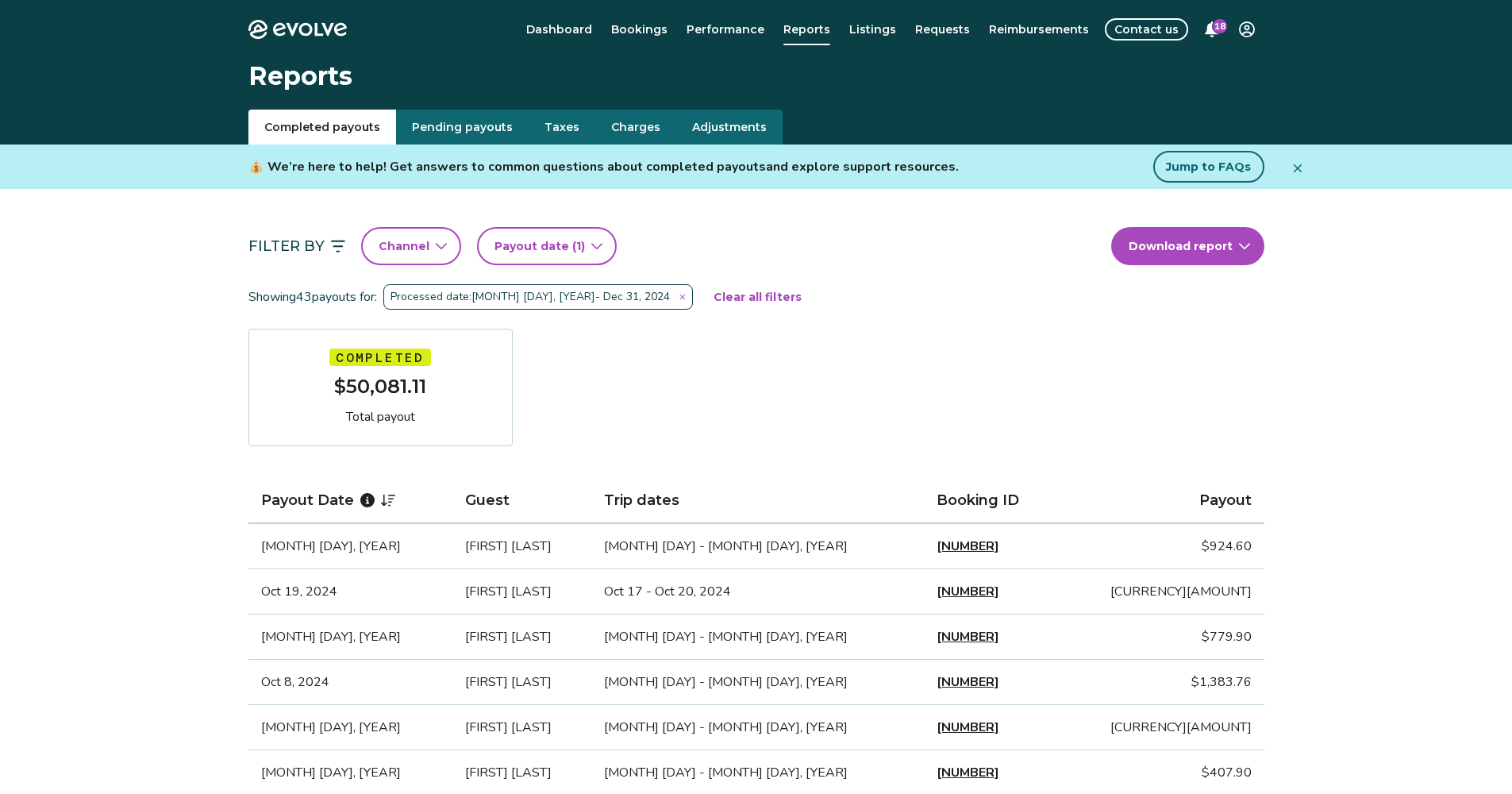 click on "Filter By  Channel Payout date ([NUMBER]) Download   report Showing  [NUMBER]  payouts   for: Processed date:  [MONTH] [DAY], [YEAR]  -   [MONTH] [DAY], [YEAR] Clear all filters Completed [CURRENCY][AMOUNT] Total payout Payout Date Guest Trip dates Booking ID Payout [MONTH] [DAY], [YEAR] [FIRST] [LAST] [MONTH] [DAY] - [MONTH] [DAY], [YEAR] [NUMBER] [CURRENCY][AMOUNT] [MONTH] [DAY], [YEAR] [FIRST] [LAST] [MONTH] [DAY] - [MONTH] [DAY], [YEAR] [NUMBER] [CURRENCY][AMOUNT] [MONTH] [DAY], [YEAR] [FIRST] [LAST] [MONTH] [DAY] - [MONTH] [DAY], [YEAR] [NUMBER] [CURRENCY][AMOUNT] [MONTH] [DAY], [YEAR] [FIRST] [LAST] [MONTH] [DAY] - [MONTH] [DAY], [YEAR] [NUMBER] [CURRENCY][AMOUNT] [MONTH] [DAY], [YEAR] [FIRST] [LAST] [MONTH] [DAY] - [MONTH] [DAY], [YEAR] [NUMBER] [CURRENCY][AMOUNT] [MONTH] [DAY], [YEAR] [FIRST] [LAST] [MONTH] [DAY] - [MONTH] [DAY], [YEAR] [NUMBER] [CURRENCY][AMOUNT] [MONTH] [DAY], [YEAR] [FIRST] [LAST] [MONTH] [DAY] - [MONTH] [DAY], [YEAR] [NUMBER] [CURRENCY][AMOUNT] [MONTH] [DAY], [YEAR] [FIRST] [LAST] [MONTH] [DAY] - [MONTH] [DAY], [YEAR] [NUMBER] [CURRENCY][AMOUNT] [MONTH] [DAY], [YEAR] [FIRST] [LAST] [MONTH] [DAY] - [MONTH] [DAY], [YEAR] [NUMBER] [CURRENCY][AMOUNT]" at bounding box center (756, 873) 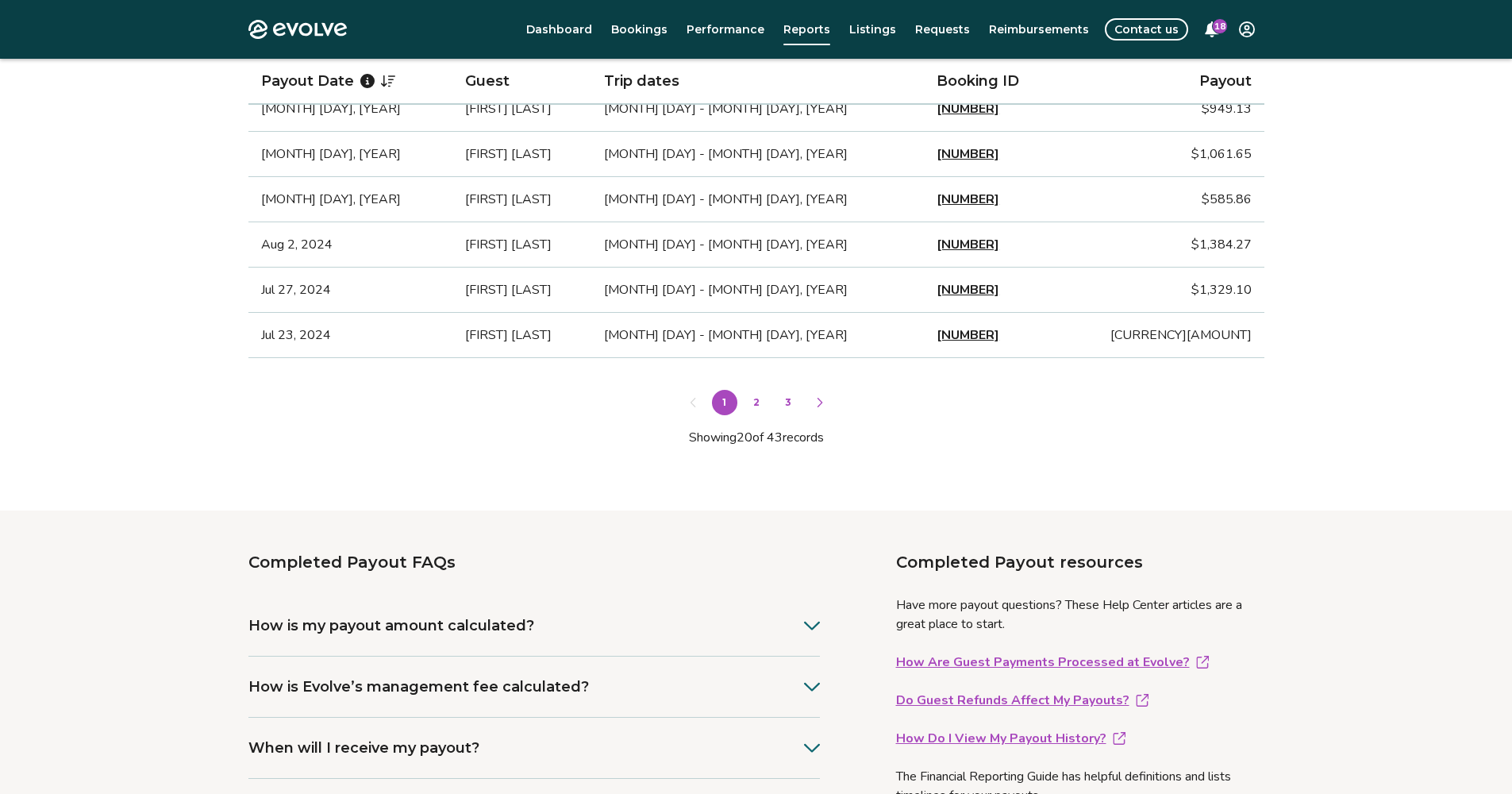 scroll, scrollTop: 1068, scrollLeft: 0, axis: vertical 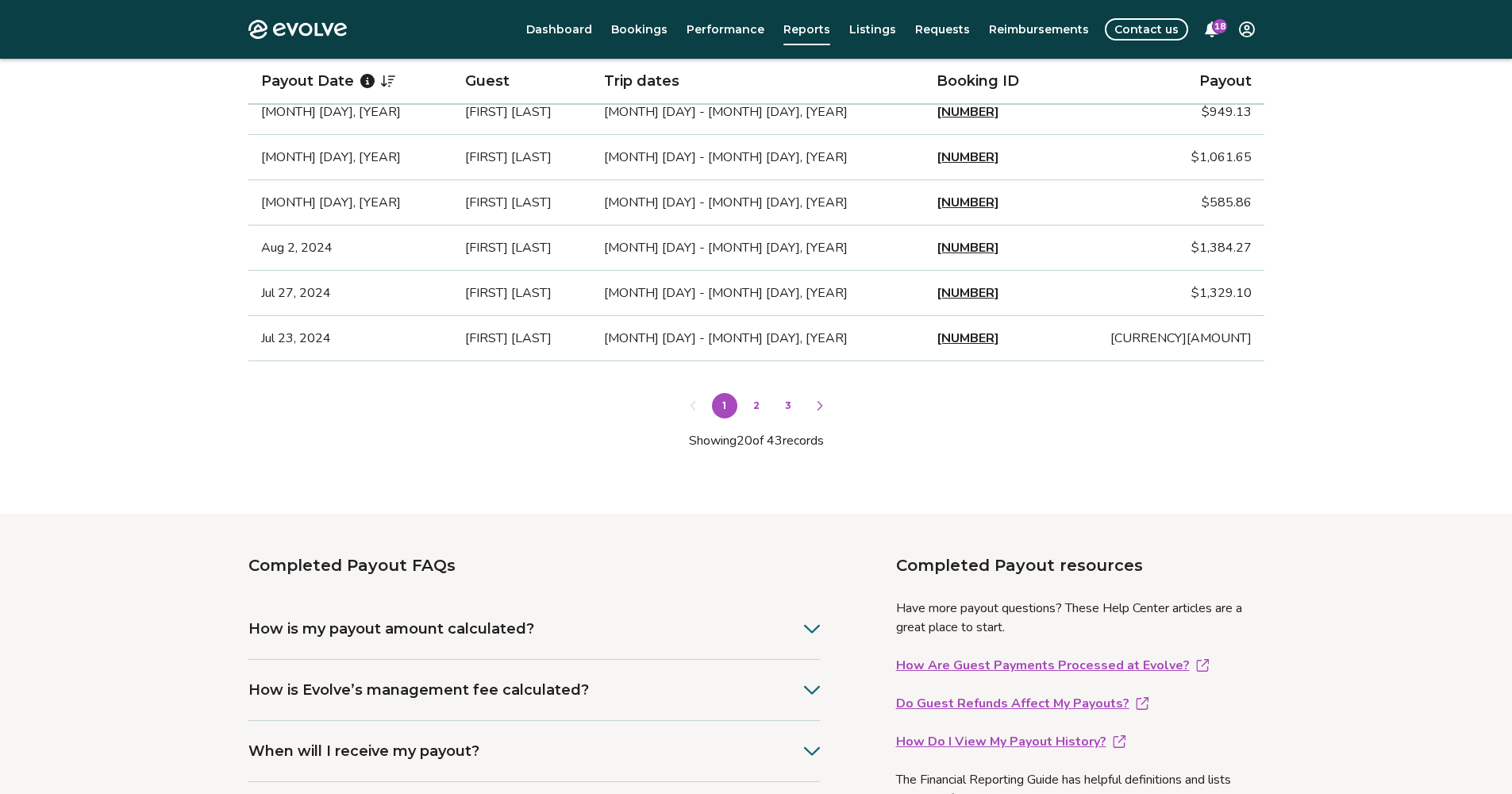 click on "3" at bounding box center [788, 406] 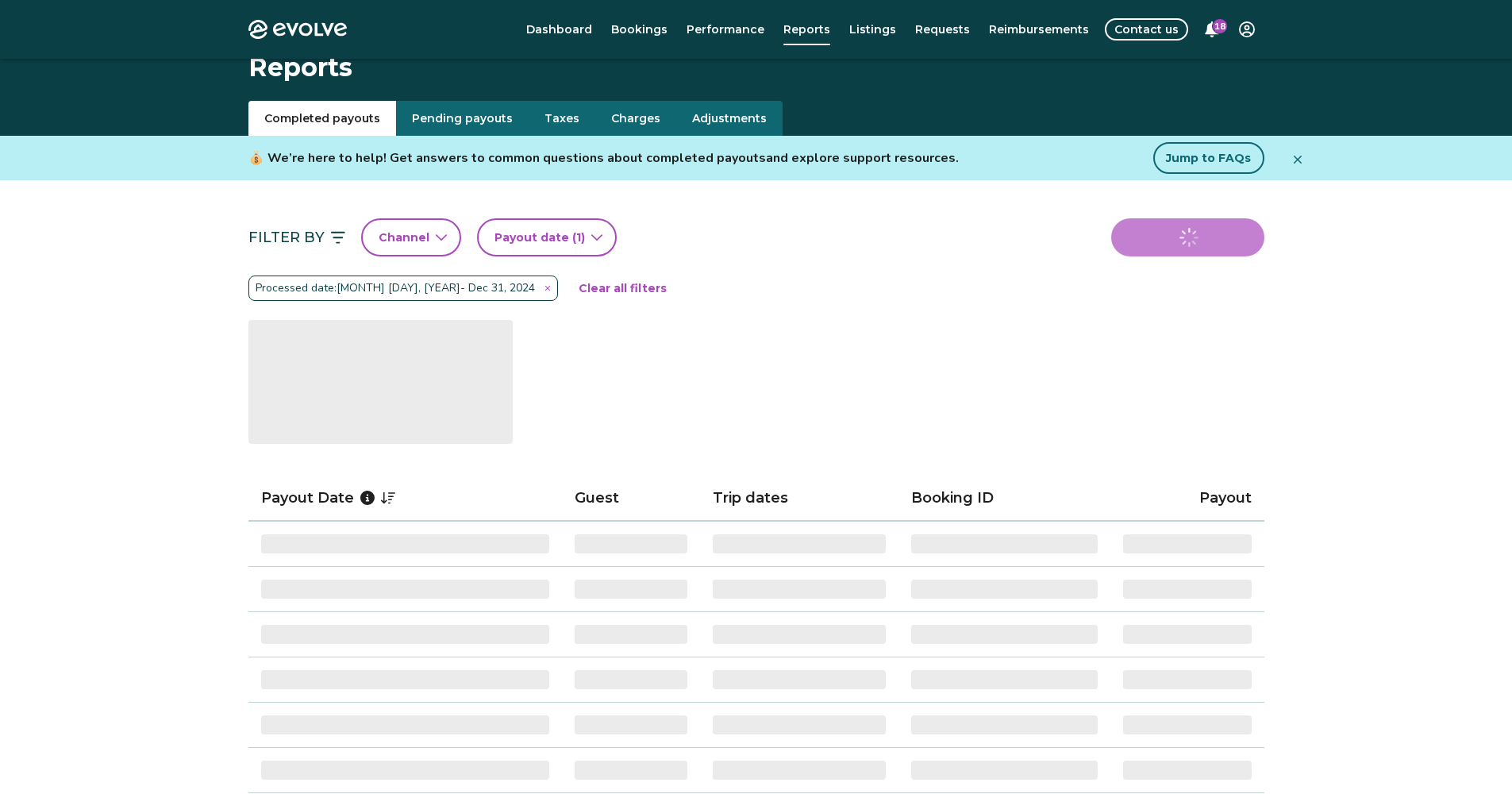 scroll, scrollTop: 0, scrollLeft: 0, axis: both 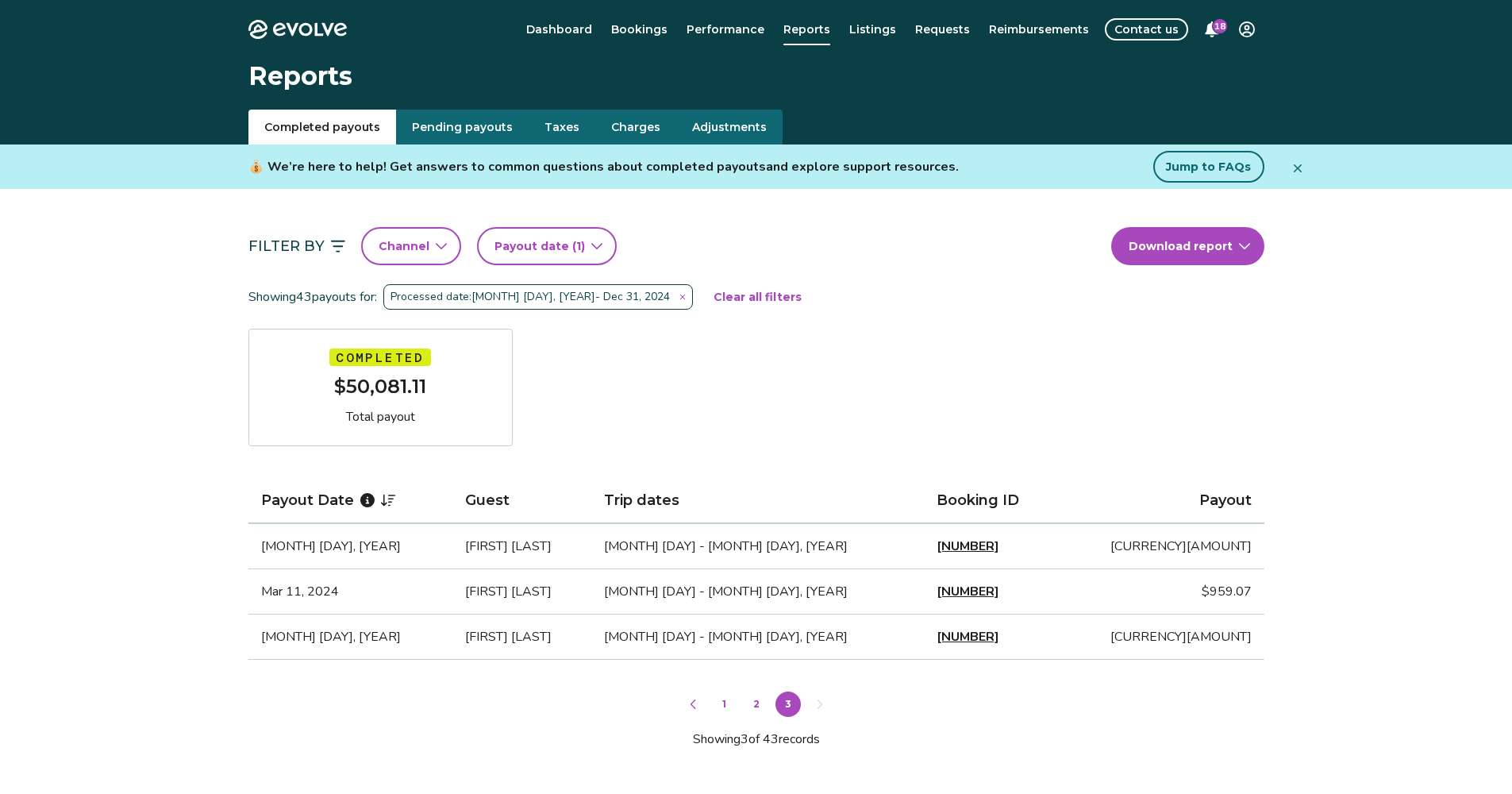 click on "(1)" at bounding box center [577, 246] 